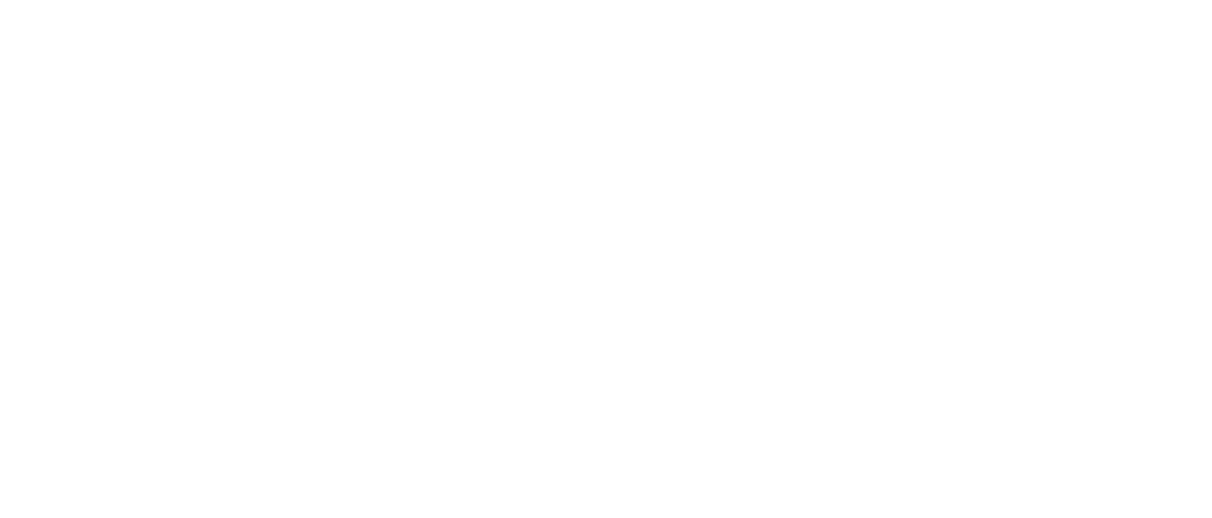 scroll, scrollTop: 0, scrollLeft: 0, axis: both 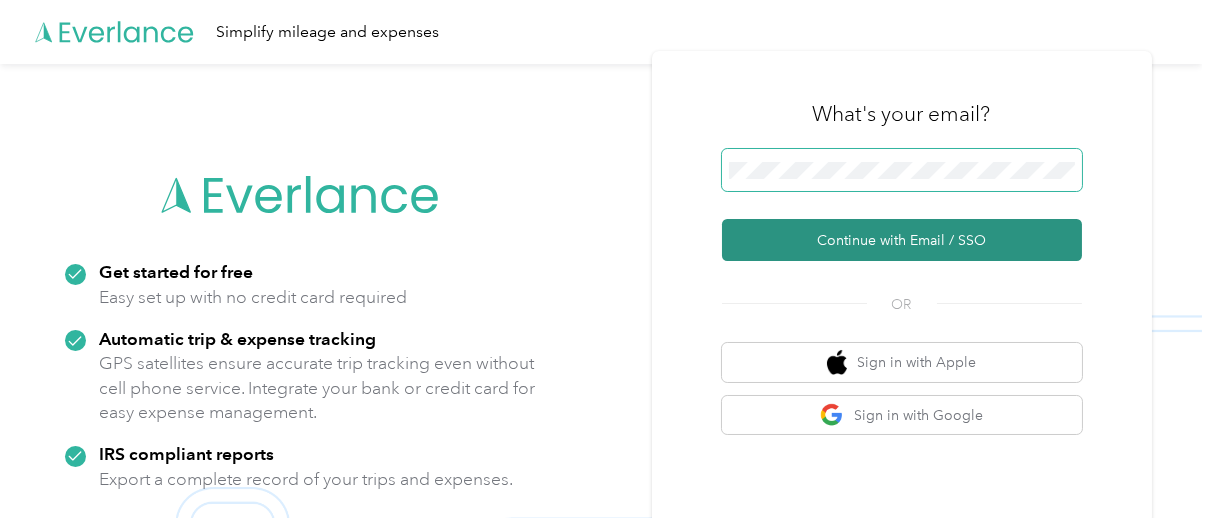 click on "Continue with Email / SSO" at bounding box center [902, 240] 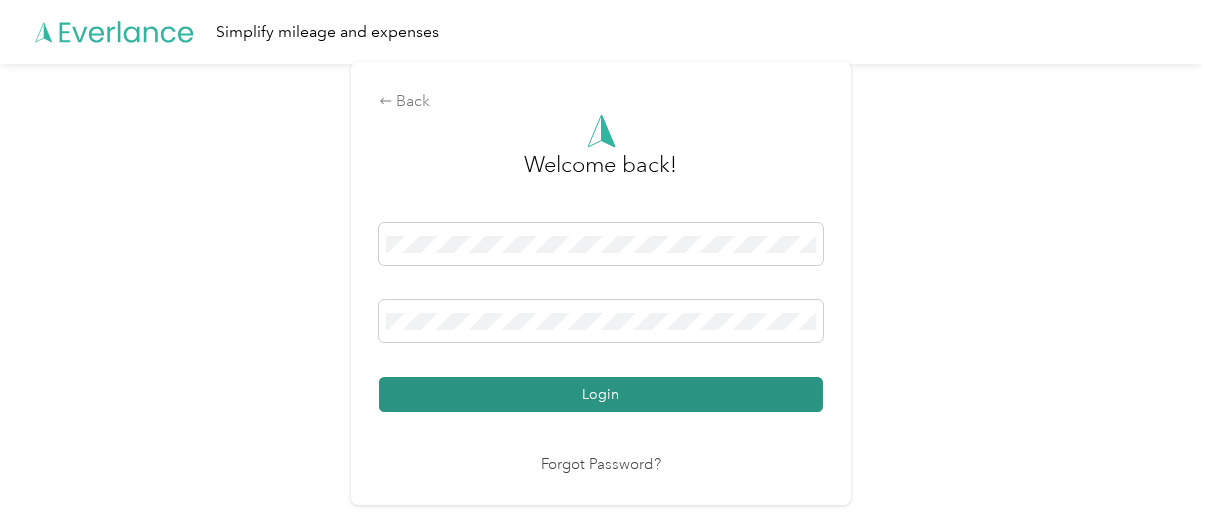 click on "Login" at bounding box center [601, 394] 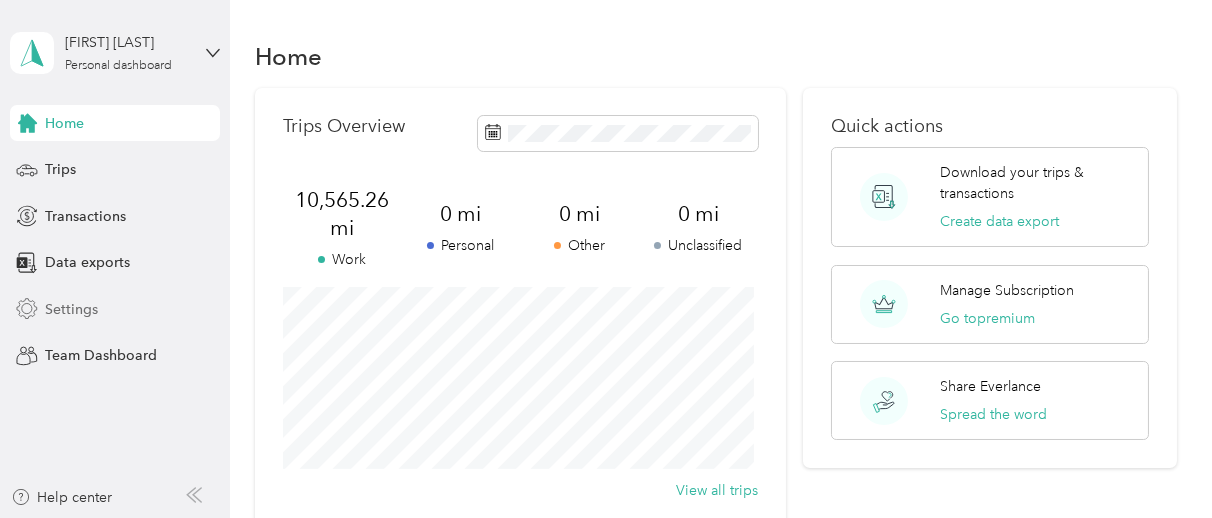 click on "Settings" at bounding box center (71, 309) 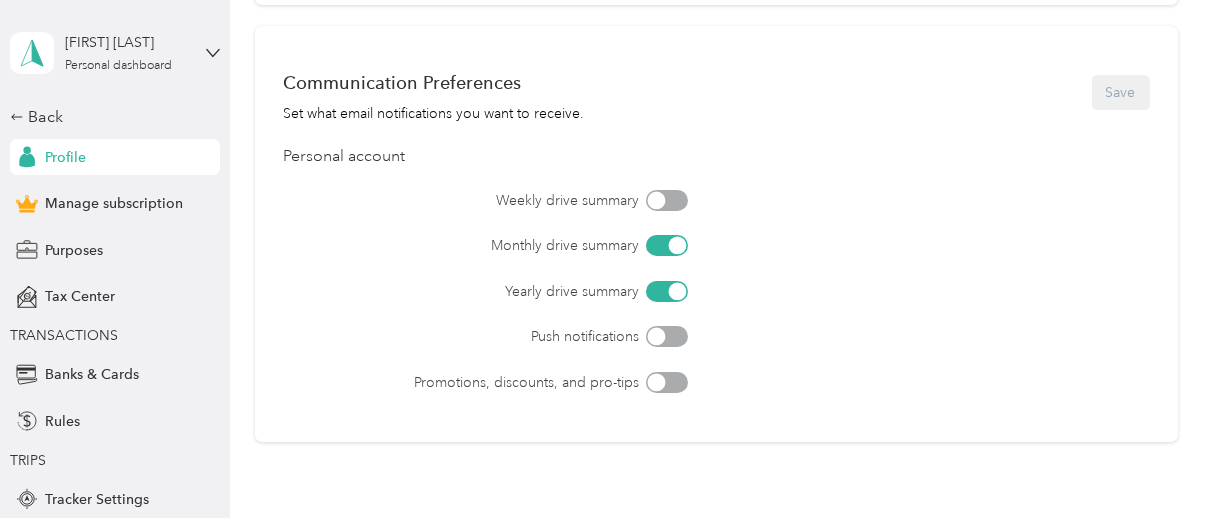 scroll, scrollTop: 862, scrollLeft: 0, axis: vertical 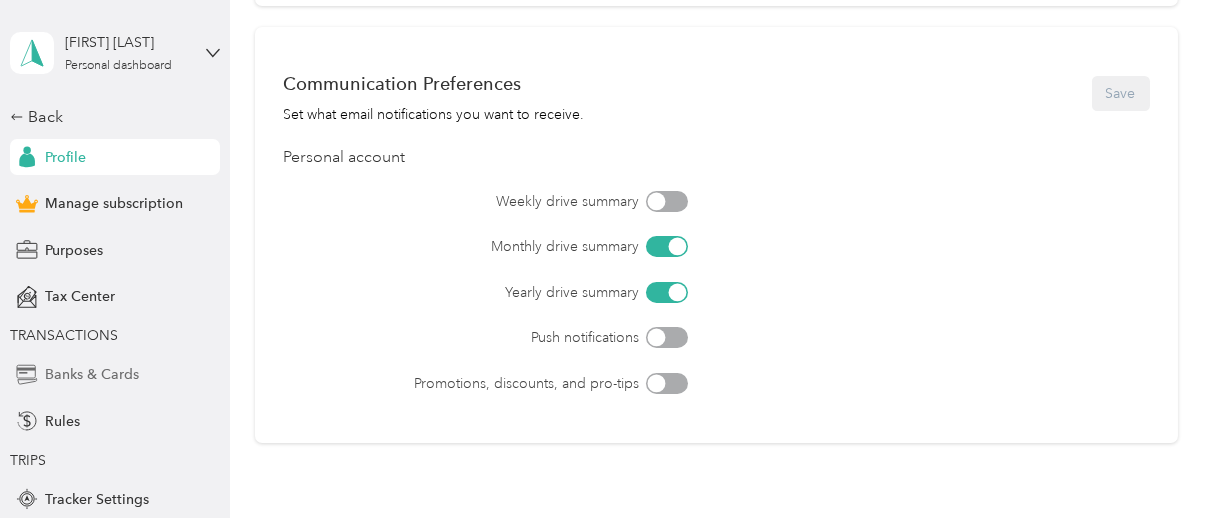 click on "Banks & Cards" at bounding box center (92, 374) 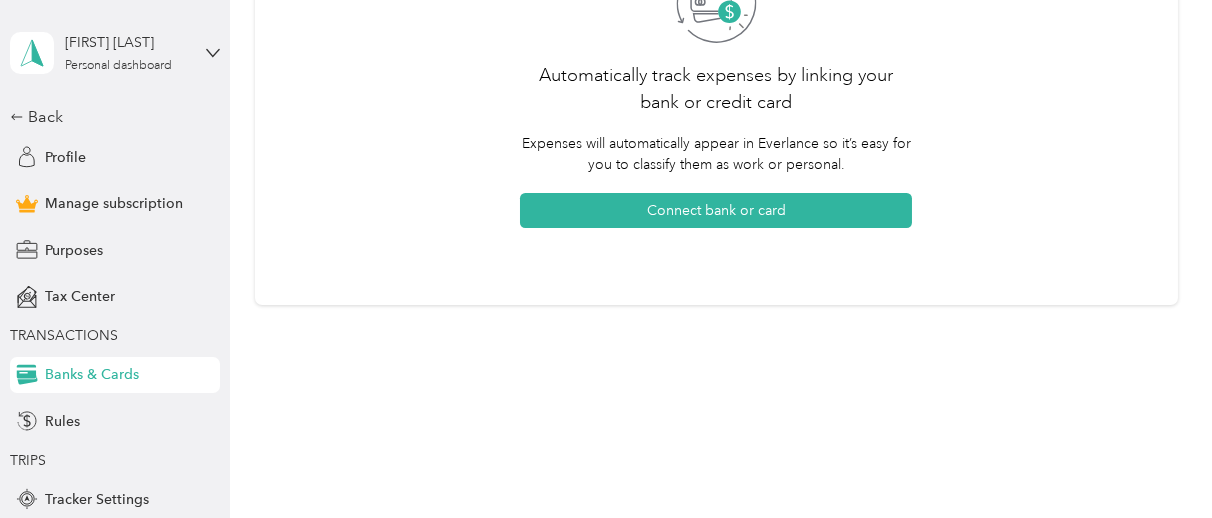 scroll, scrollTop: 241, scrollLeft: 0, axis: vertical 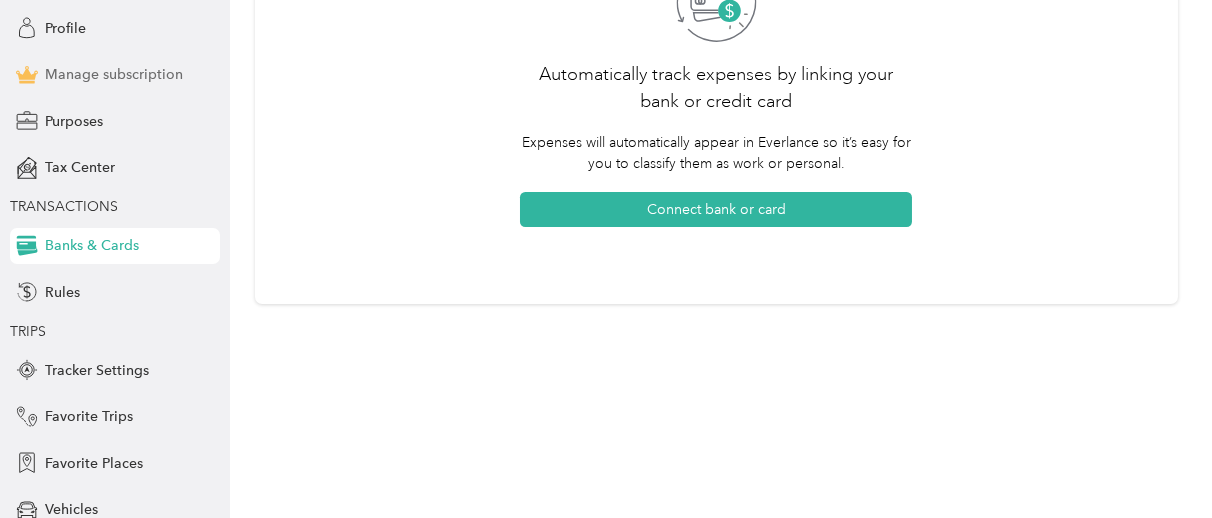 click on "Manage subscription" at bounding box center (114, 74) 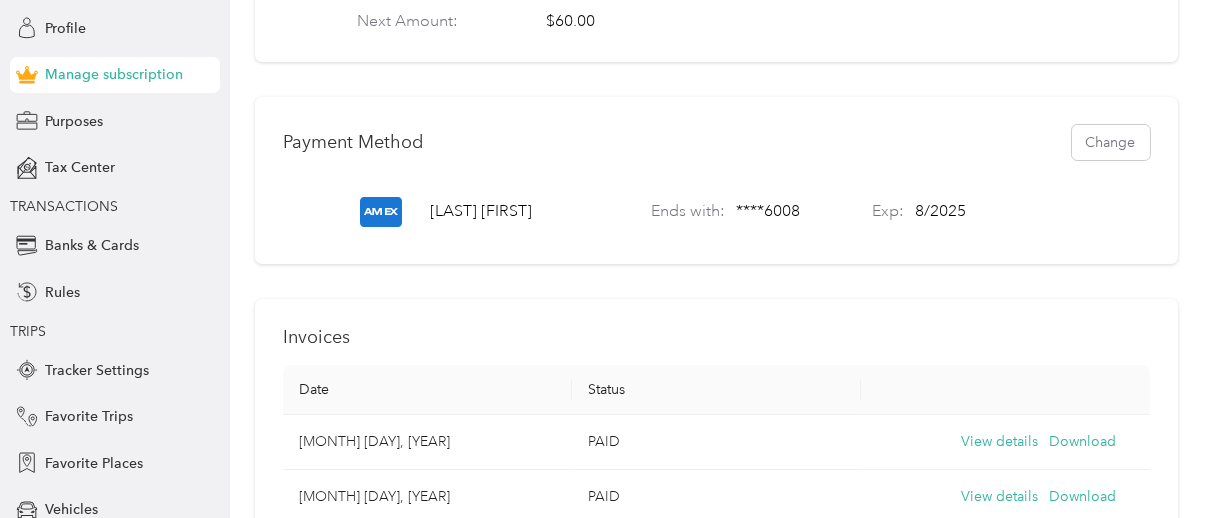 scroll, scrollTop: 489, scrollLeft: 0, axis: vertical 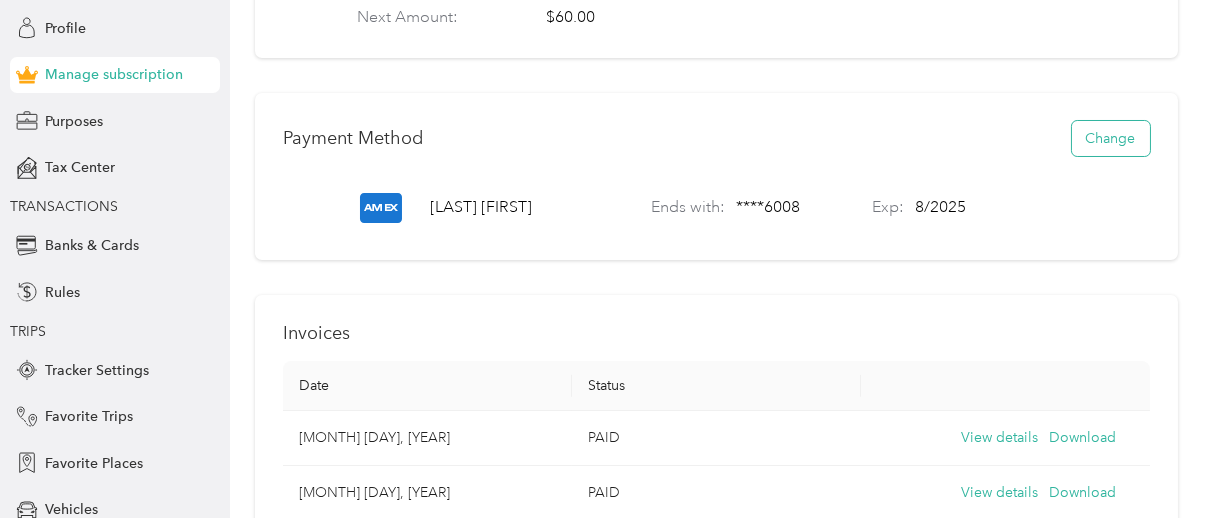 click on "Change" at bounding box center [1111, 138] 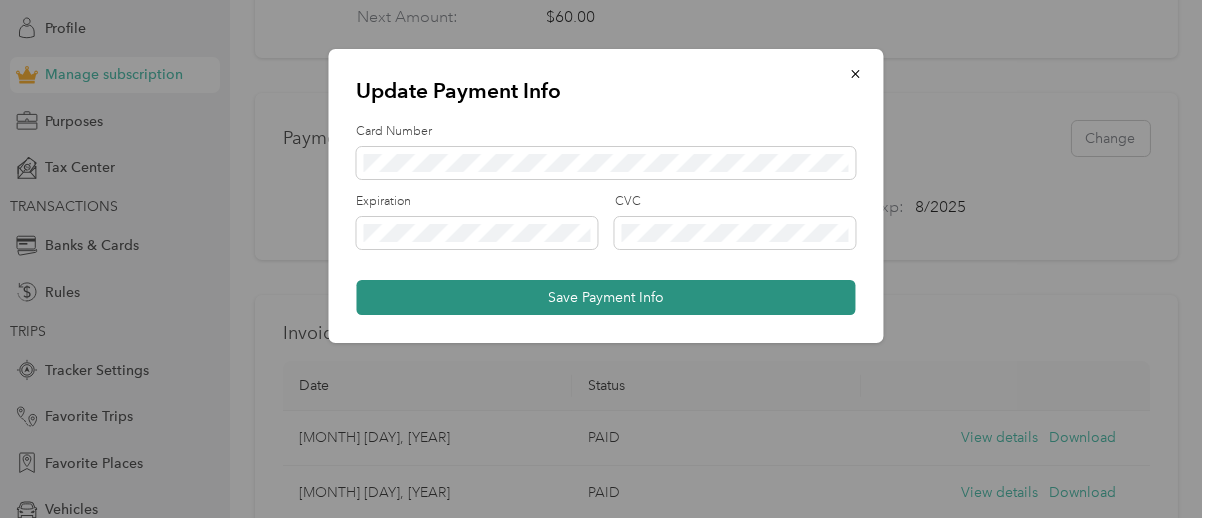 click on "Save Payment Info" at bounding box center (606, 297) 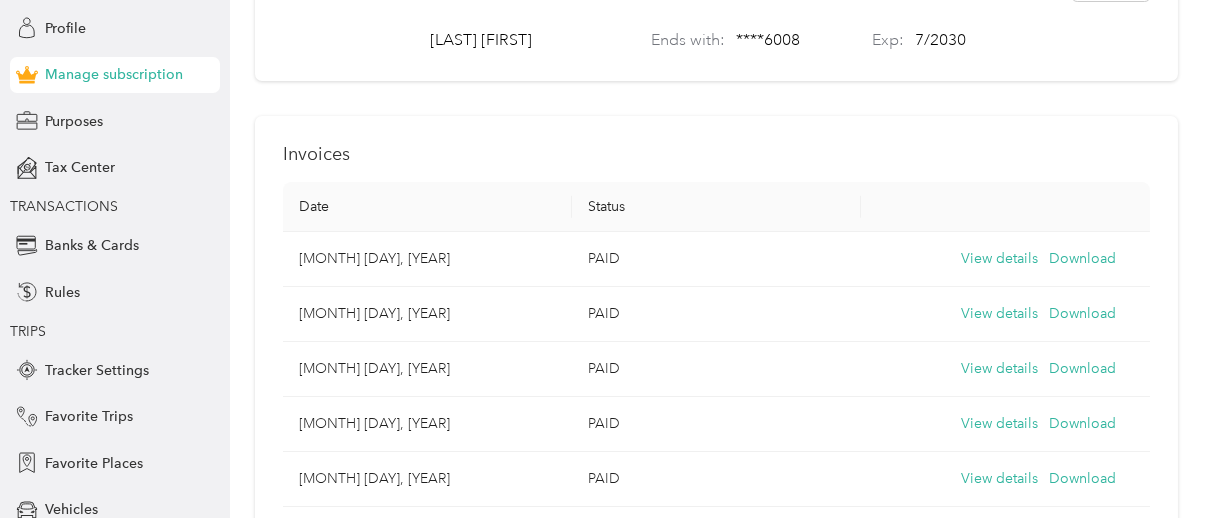 scroll, scrollTop: 643, scrollLeft: 0, axis: vertical 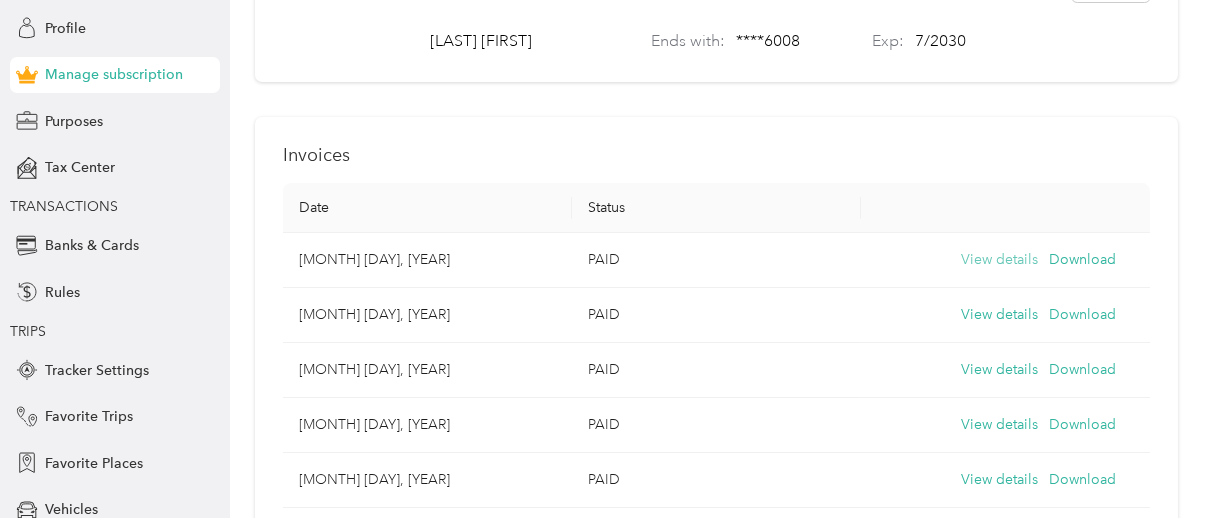 click on "View details" at bounding box center (1000, 260) 